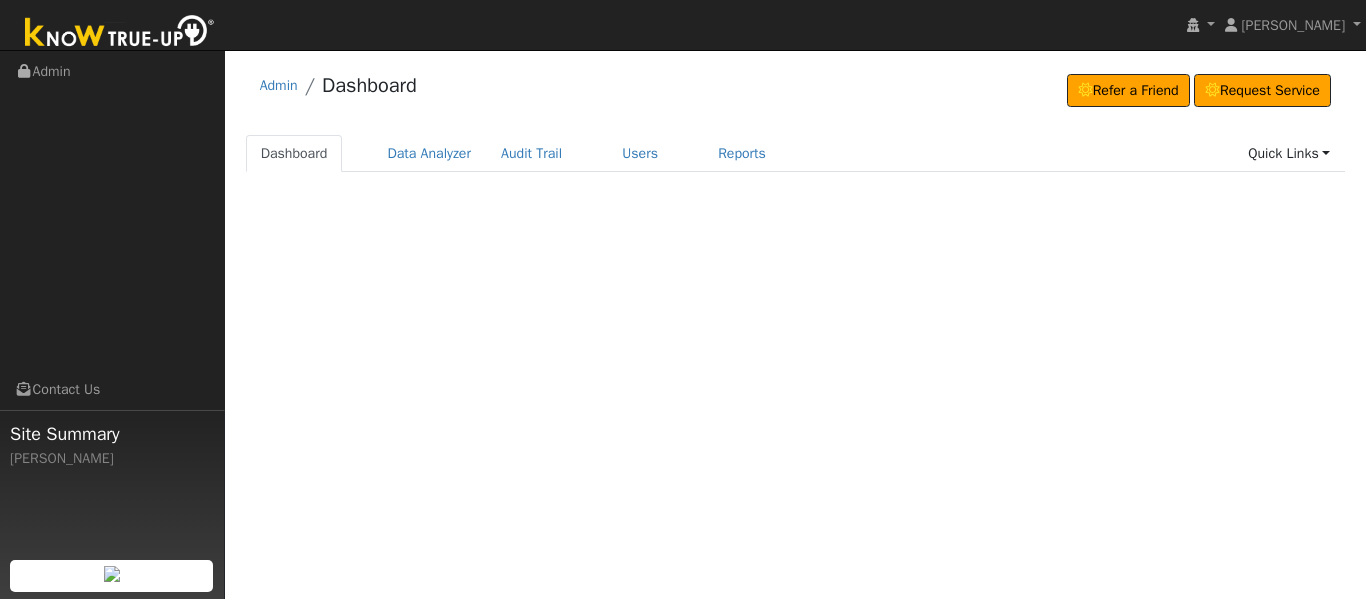 scroll, scrollTop: 0, scrollLeft: 0, axis: both 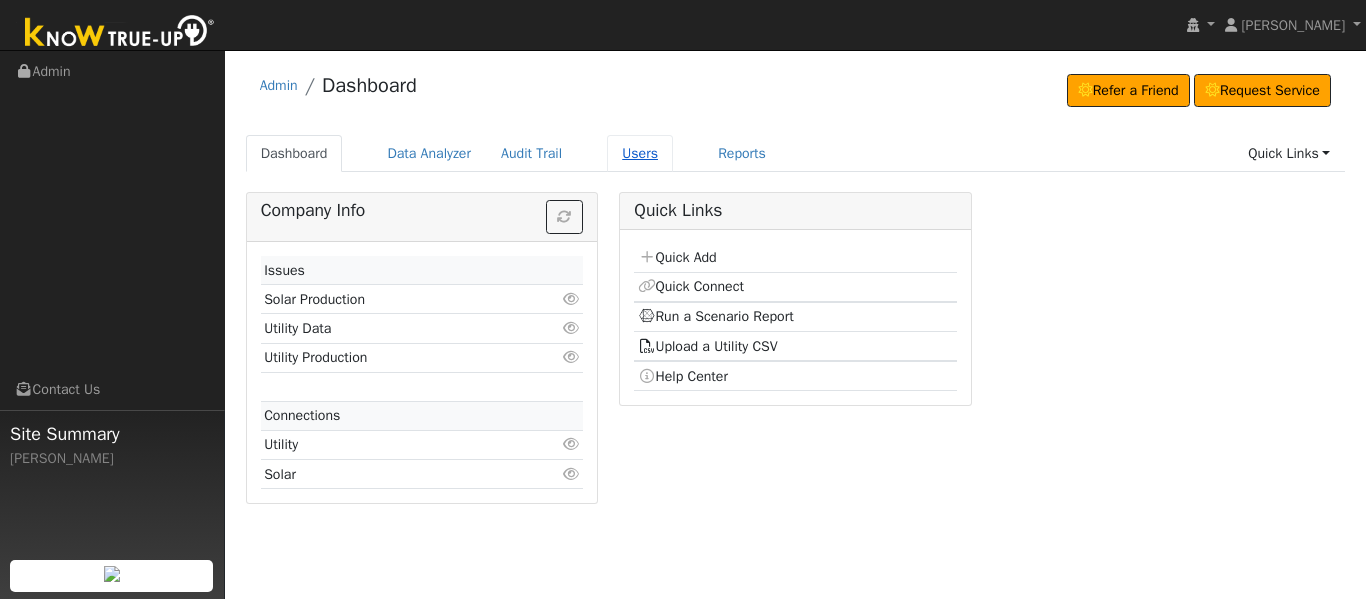 click on "Users" at bounding box center [640, 153] 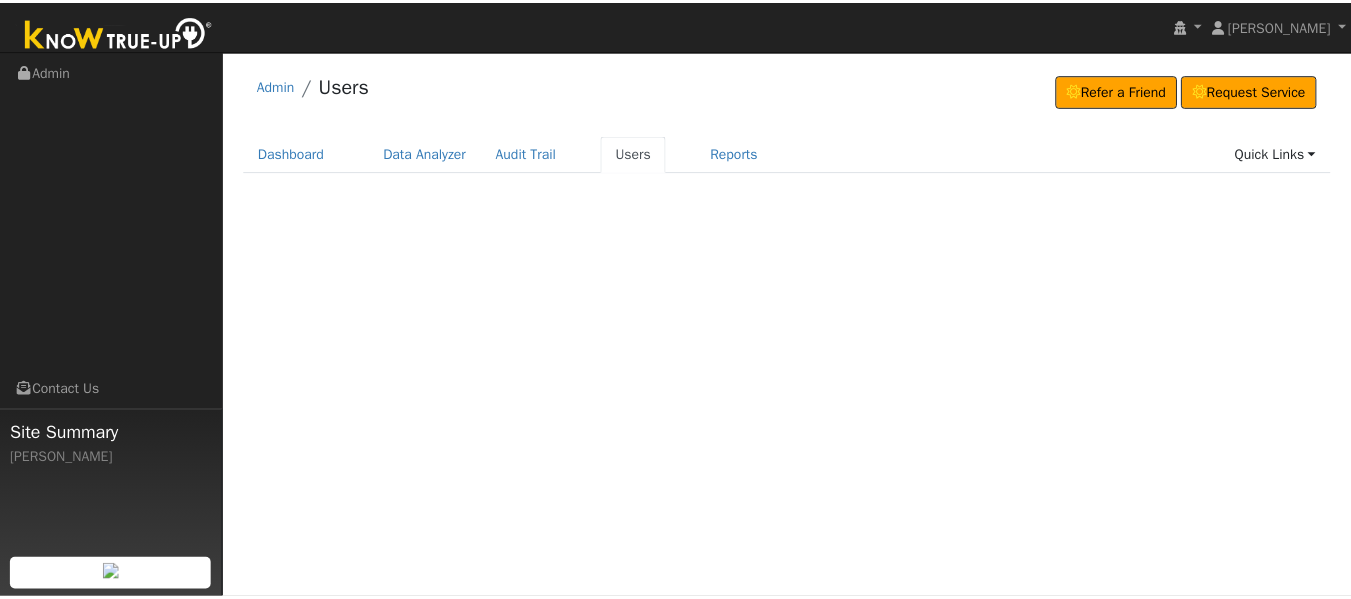 scroll, scrollTop: 0, scrollLeft: 0, axis: both 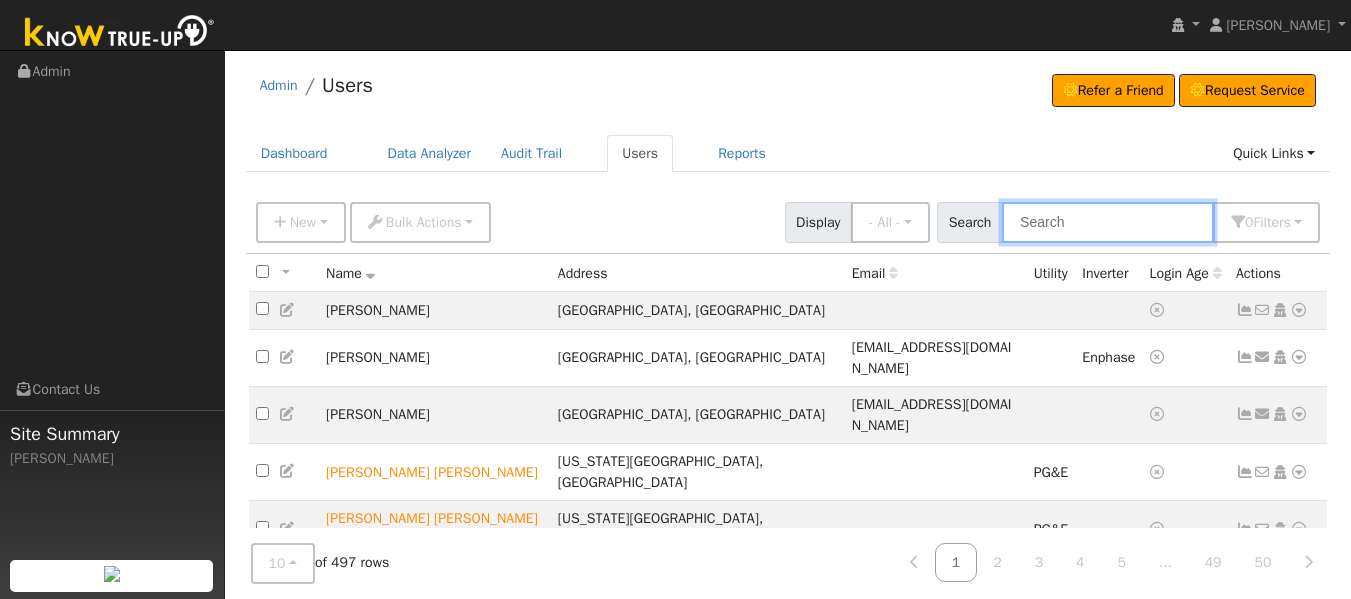 click at bounding box center [1108, 222] 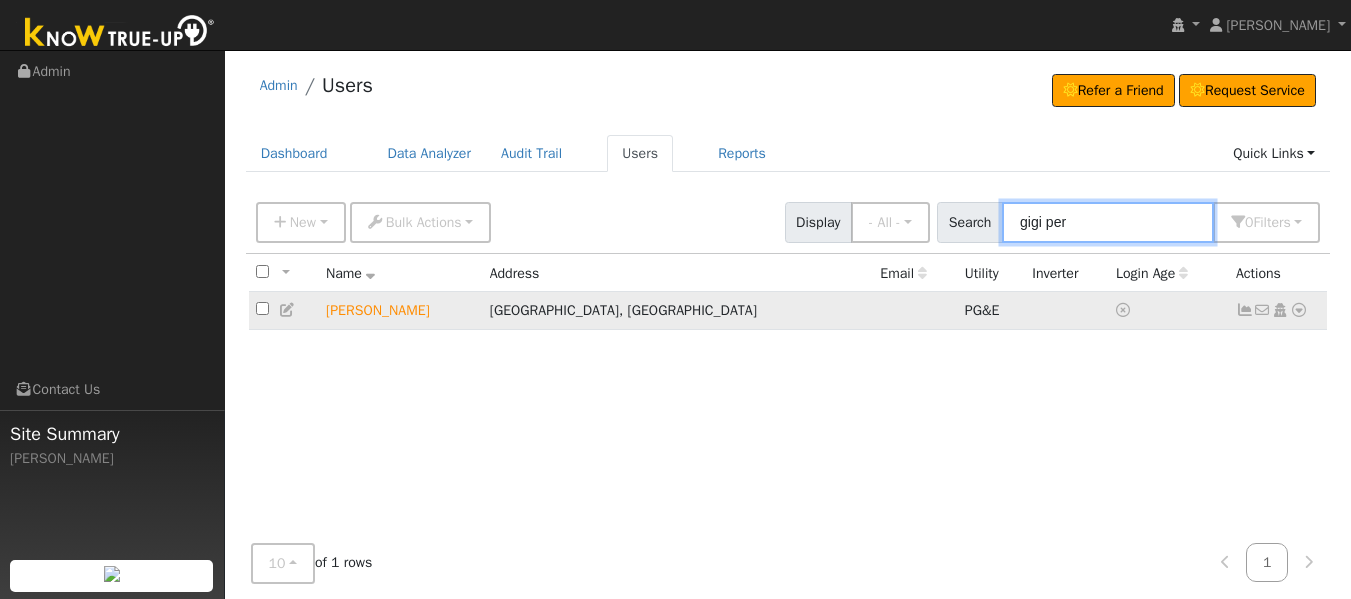 type on "gigi per" 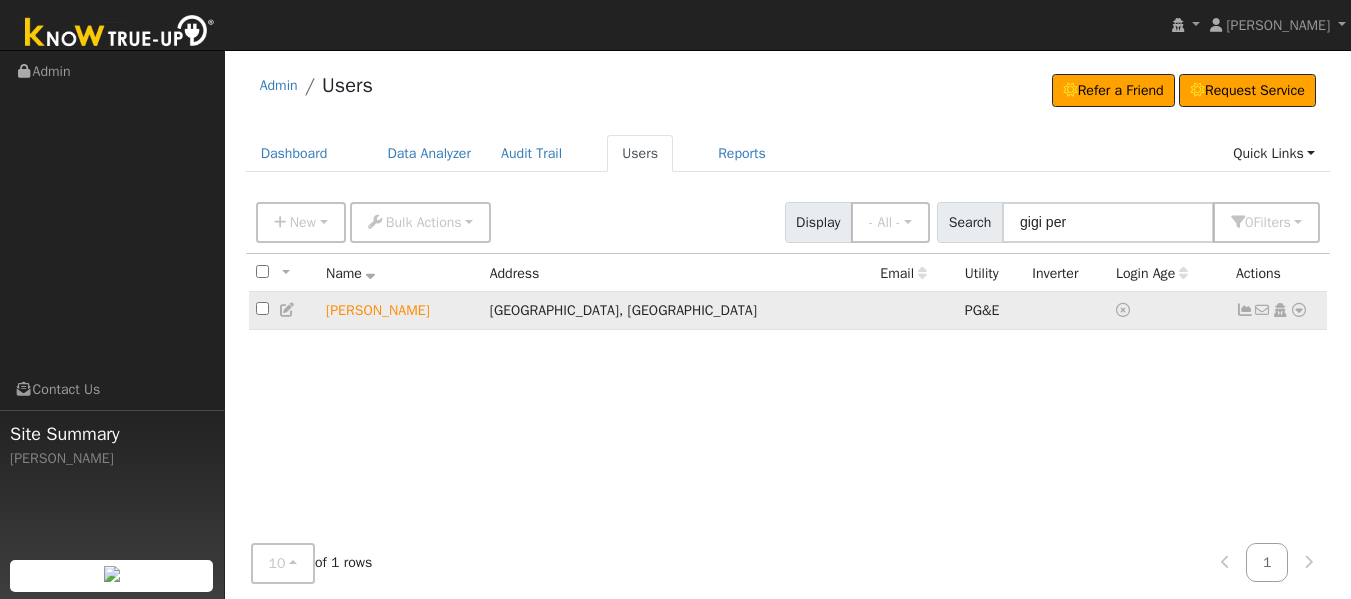 click on "No email address Send Email... Copy a Link Reset Password Open Access  Data Analyzer  Reports Scenario Health Check Account Timeline User Audit Trail  Interval Data Import From CSV Export to CSV  Connect  Solar  Disconnect  Utility  Delete User" 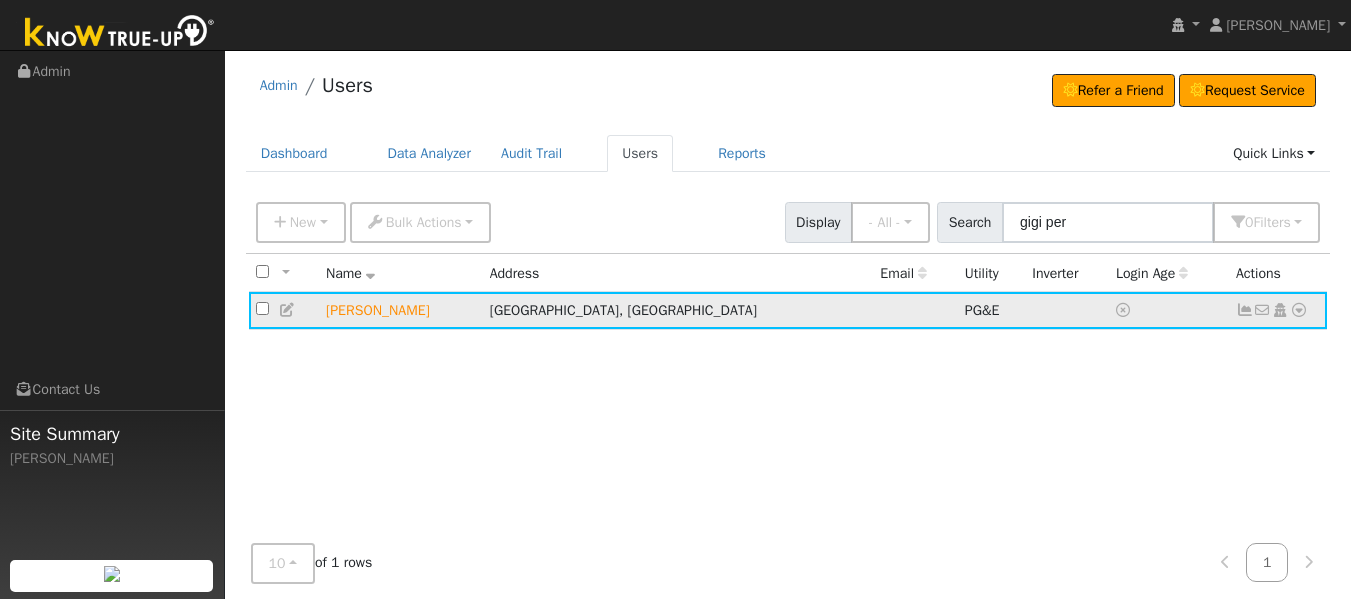 click at bounding box center (1245, 310) 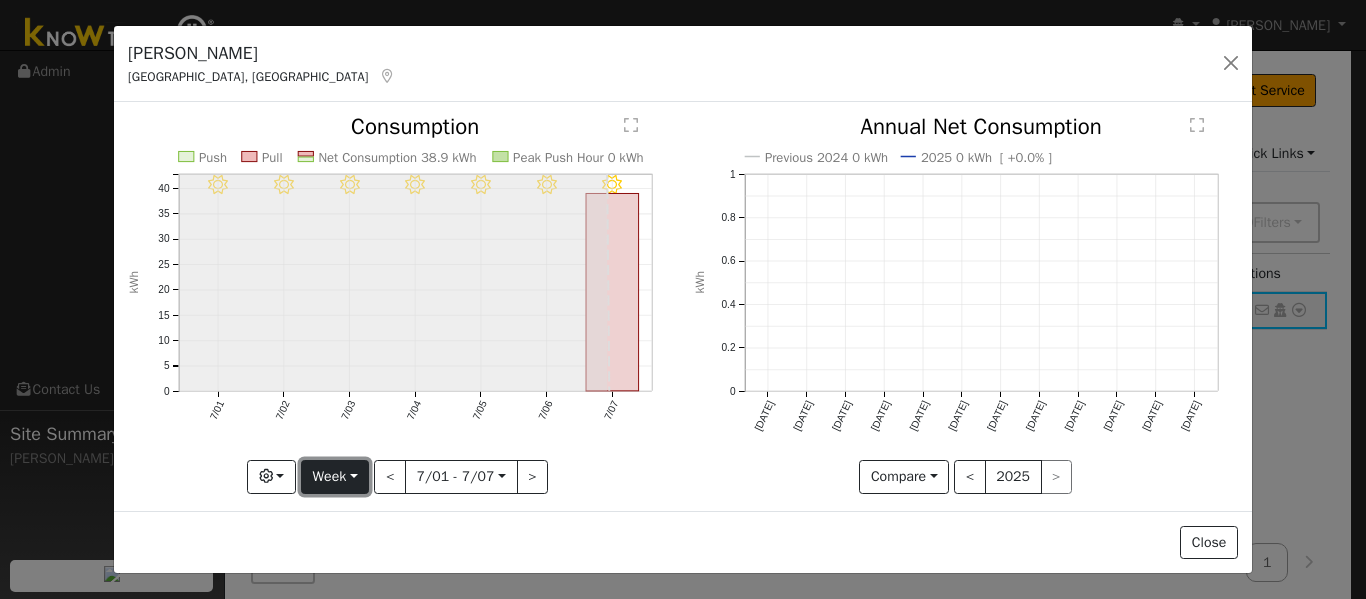 click on "Week" at bounding box center [335, 477] 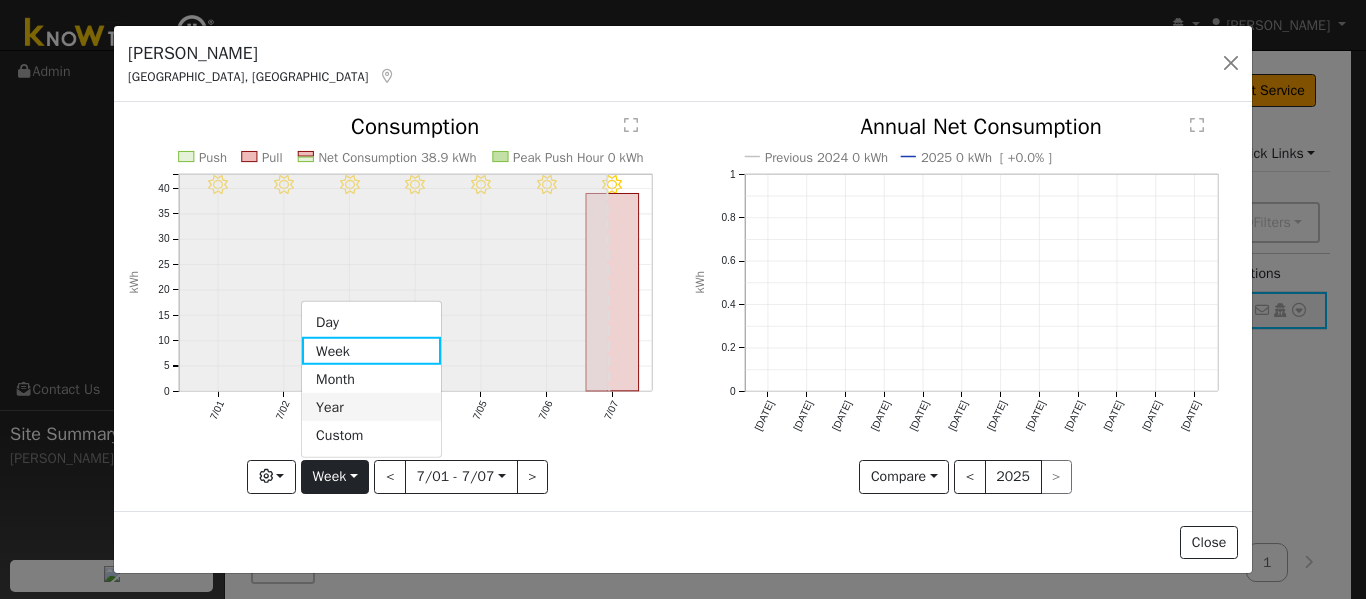 click on "Year" at bounding box center [371, 407] 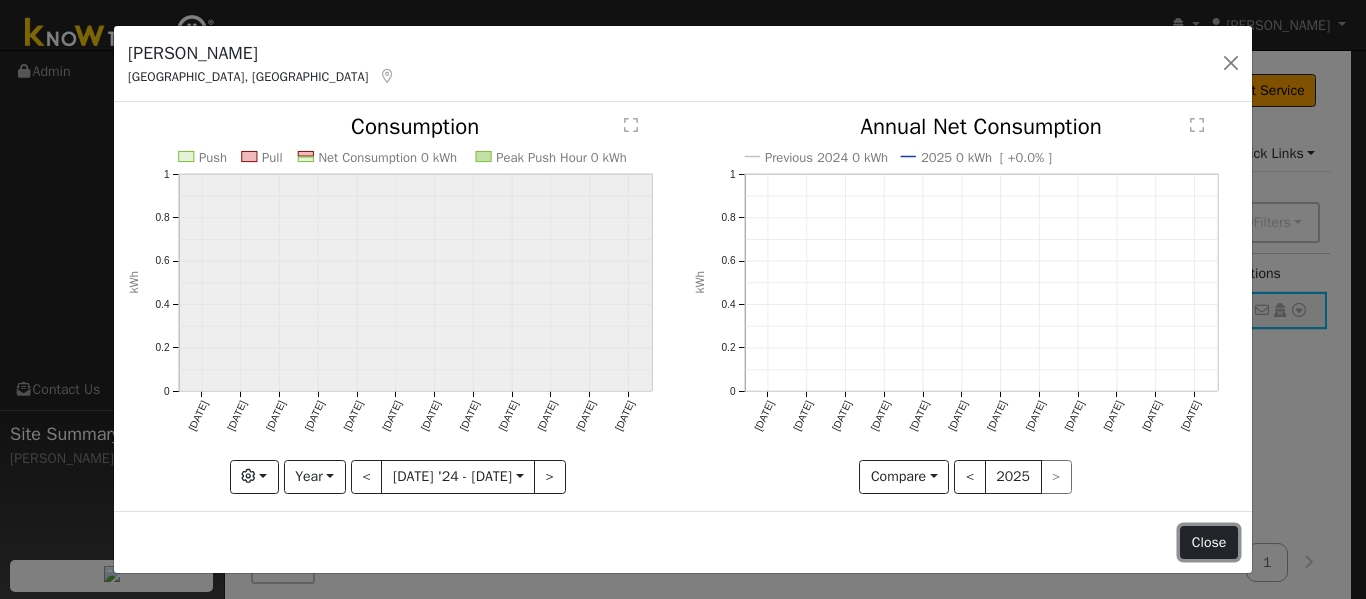 click on "Close" at bounding box center (1209, 543) 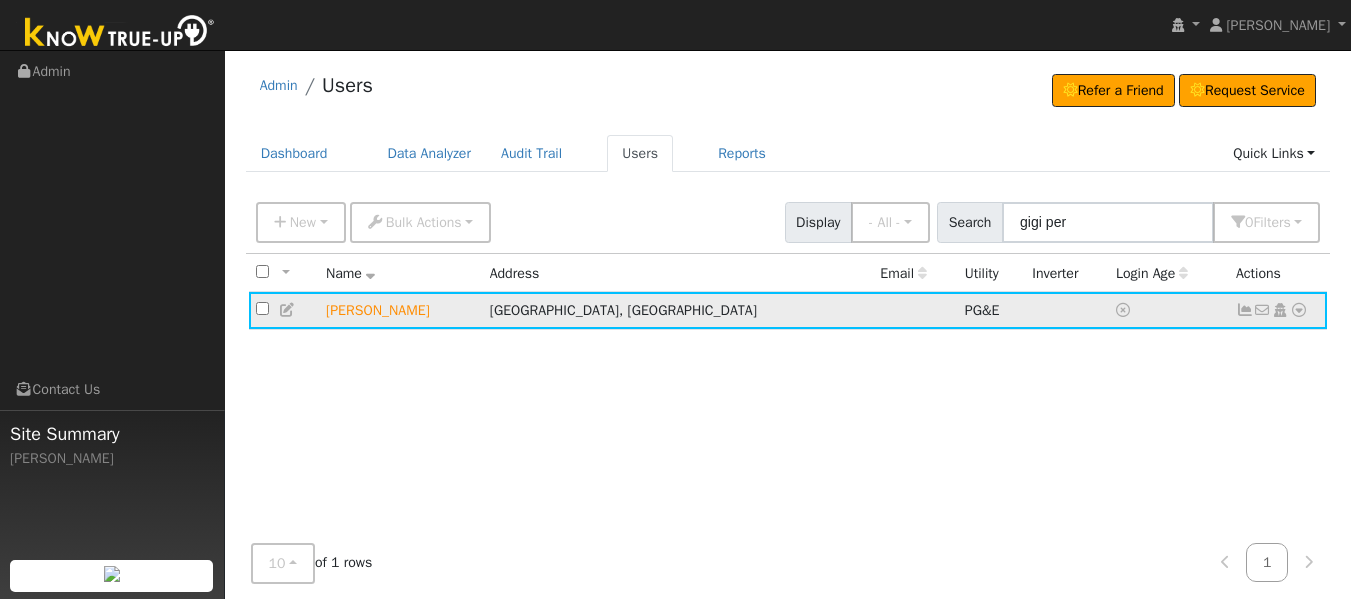 click at bounding box center [1299, 310] 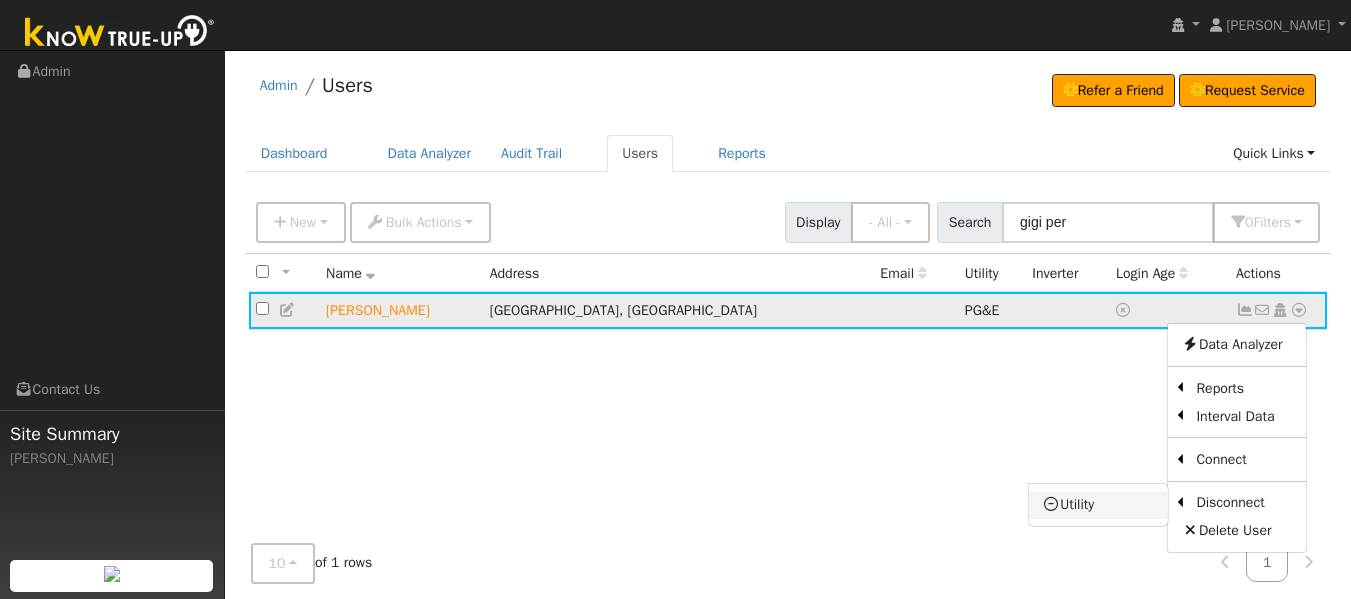 click on "Utility" at bounding box center (1098, 505) 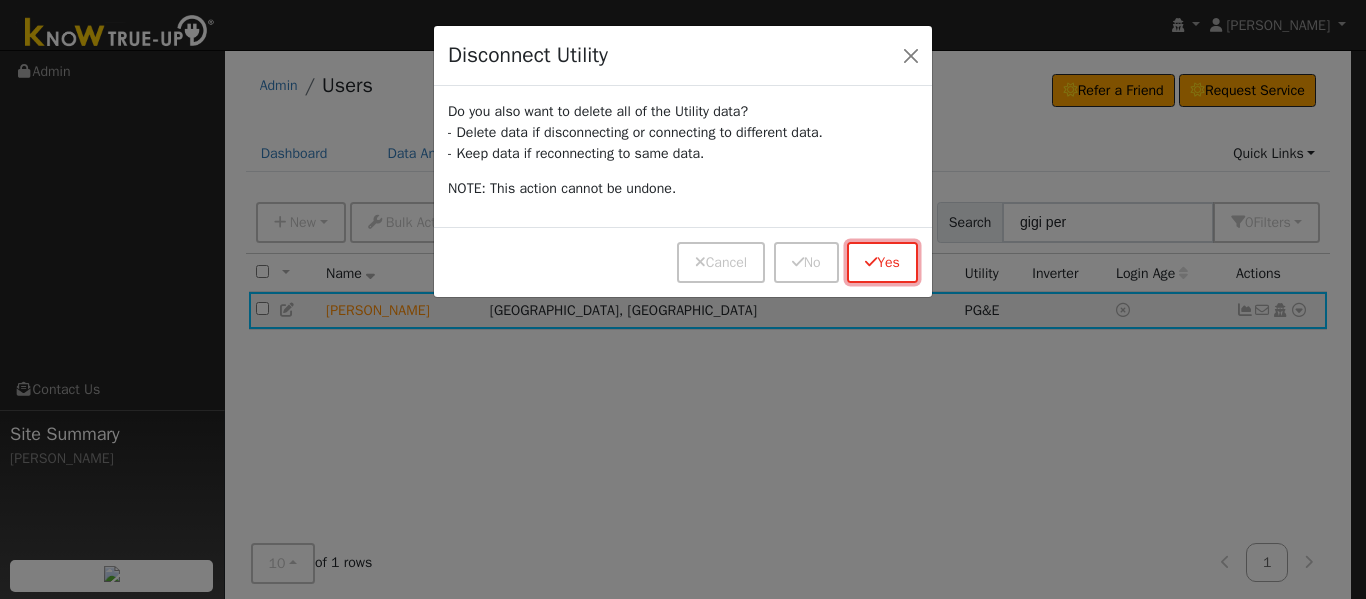 click on "Yes" at bounding box center [882, 262] 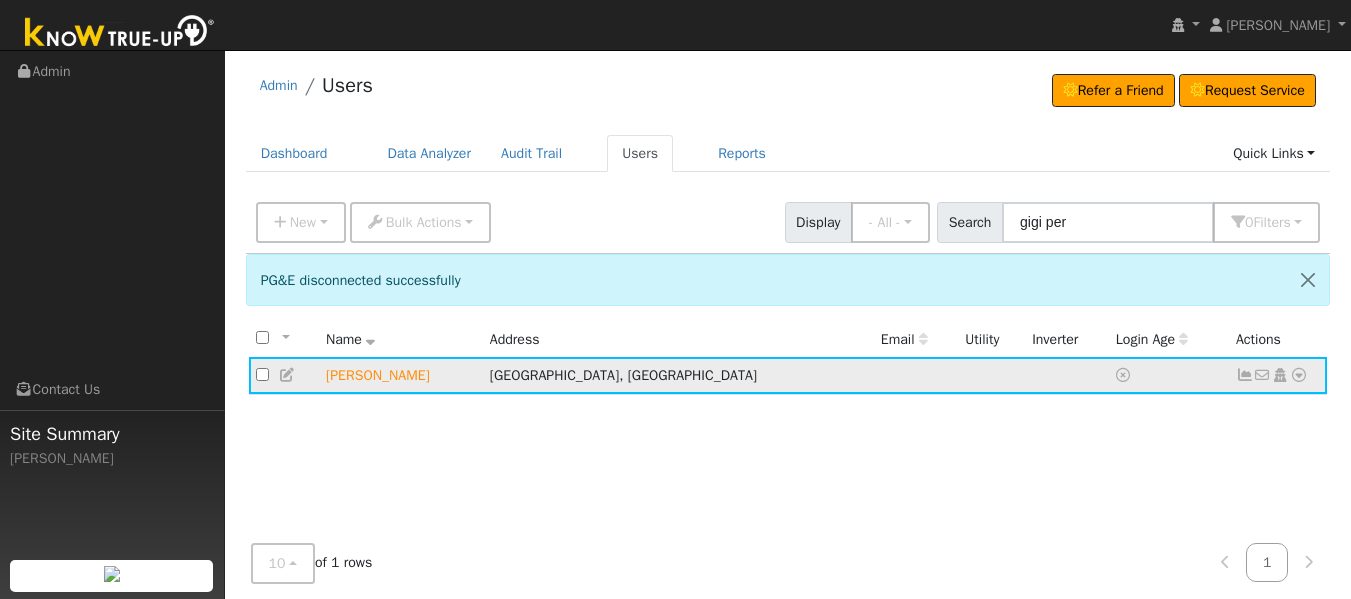 click at bounding box center (1299, 375) 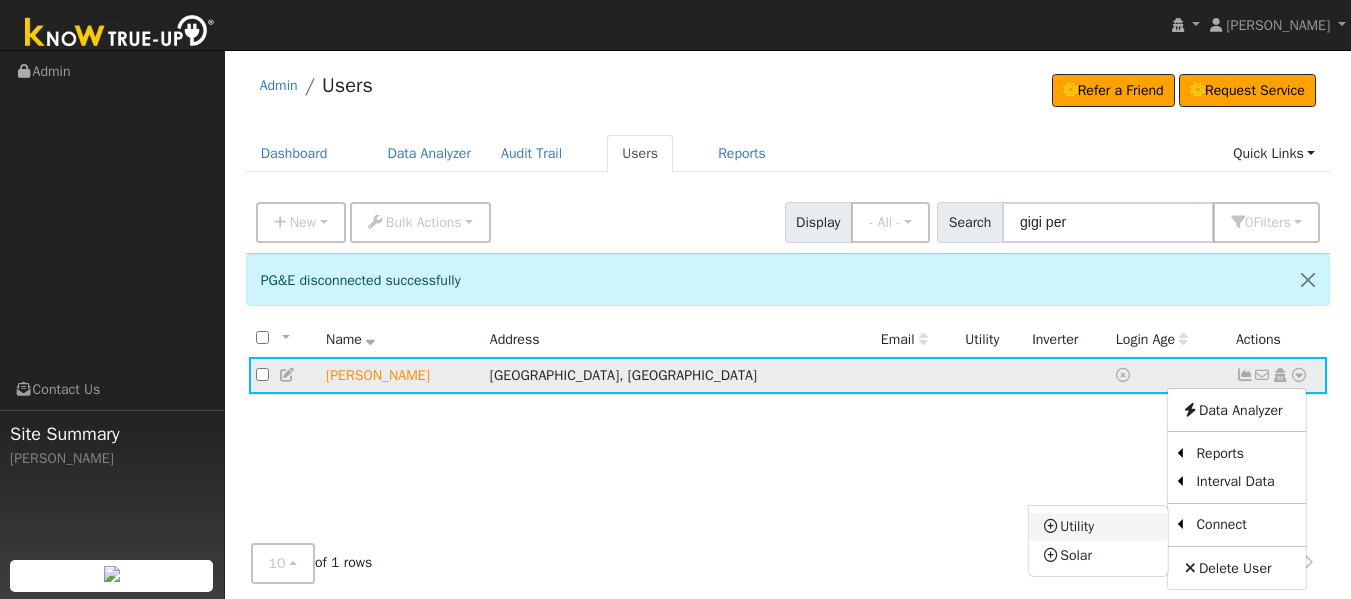 click at bounding box center (1052, 526) 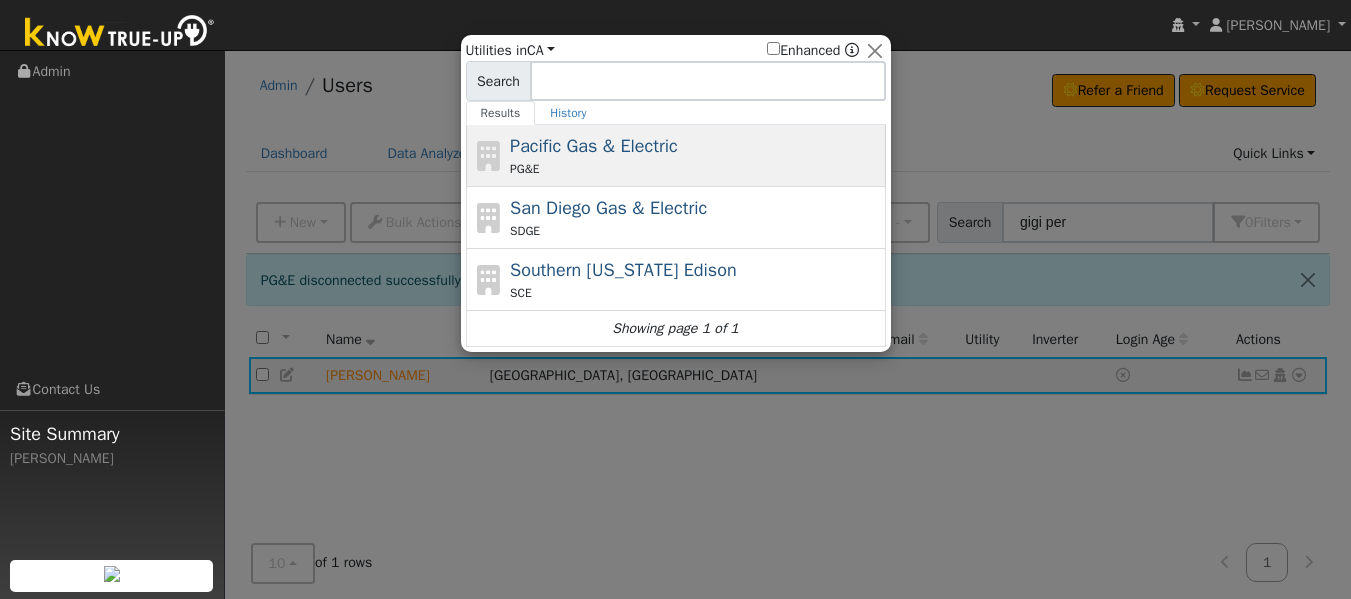 click on "PG&E" at bounding box center (695, 169) 